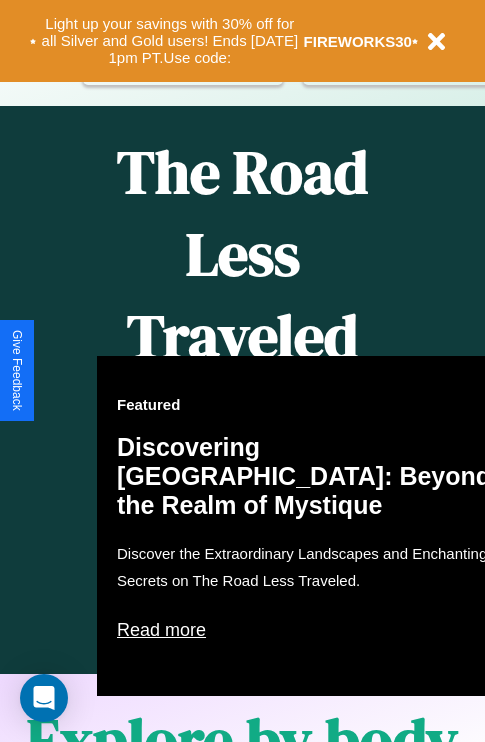 scroll, scrollTop: 0, scrollLeft: 0, axis: both 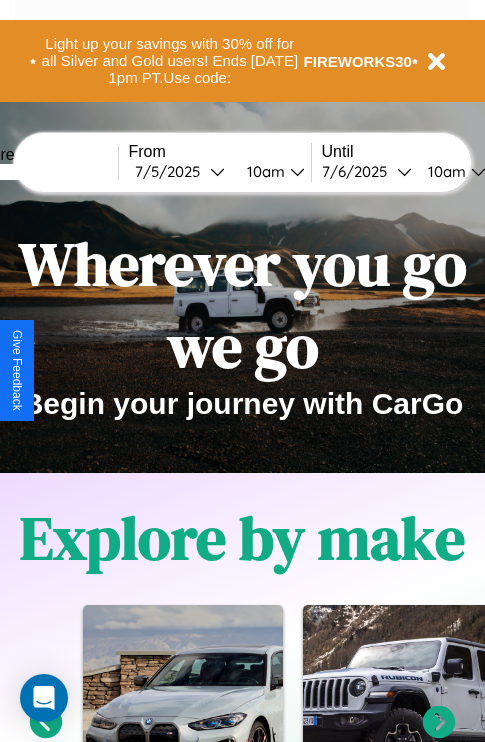 click at bounding box center (43, 172) 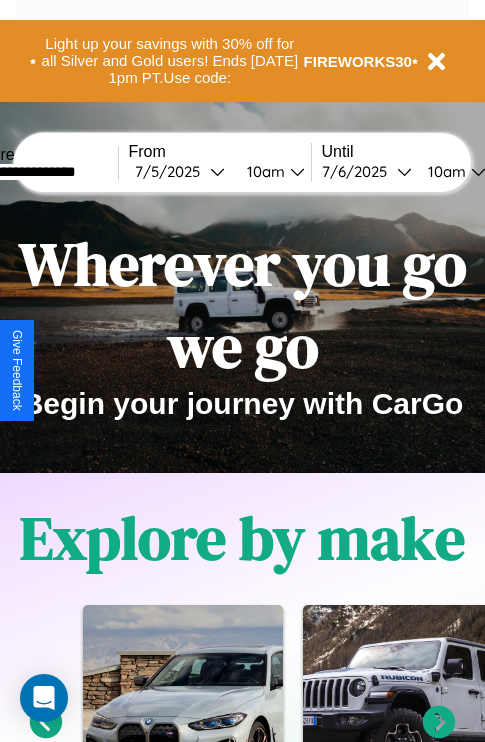 type on "**********" 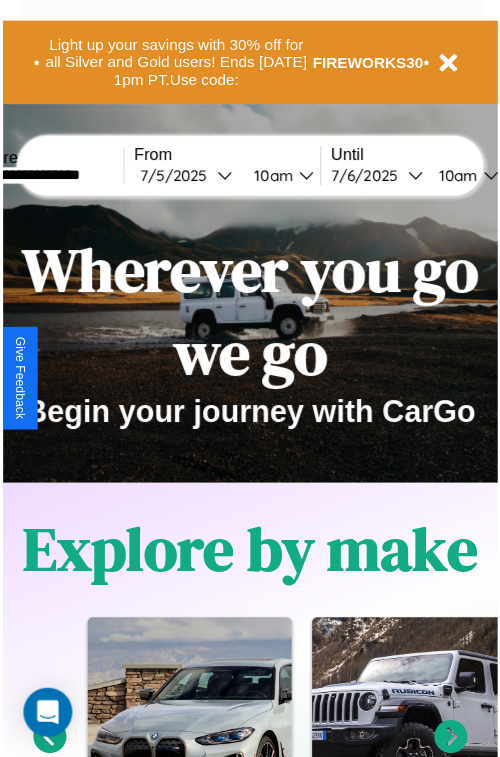 select on "*" 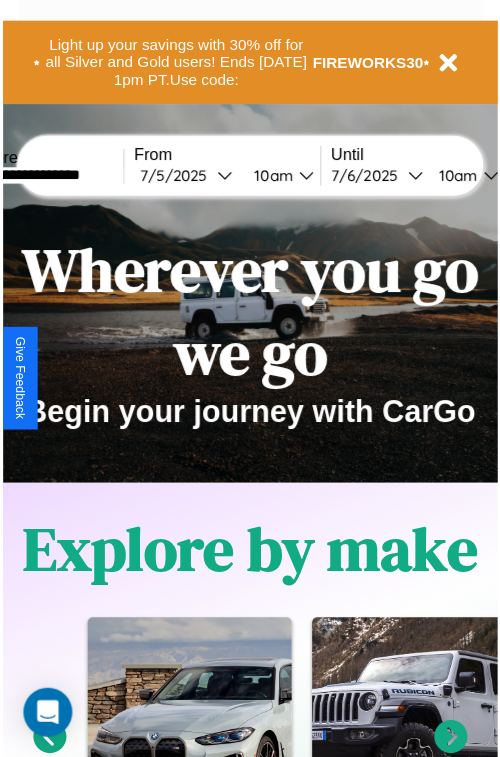 select on "****" 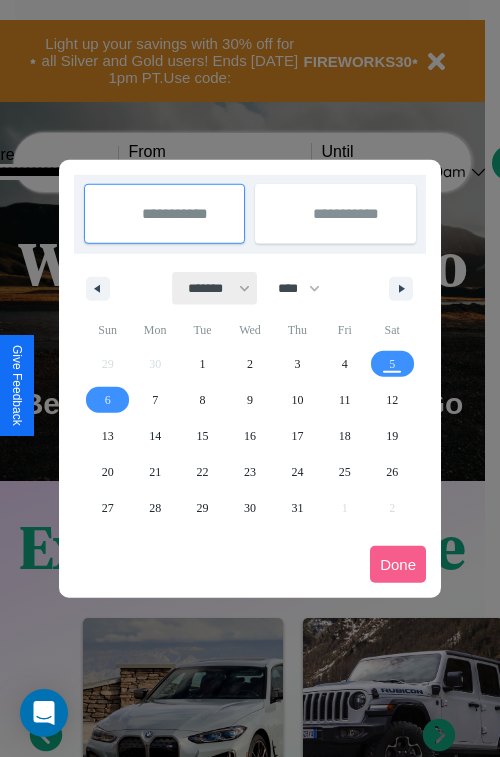 click on "******* ******** ***** ***** *** **** **** ****** ********* ******* ******** ********" at bounding box center [215, 288] 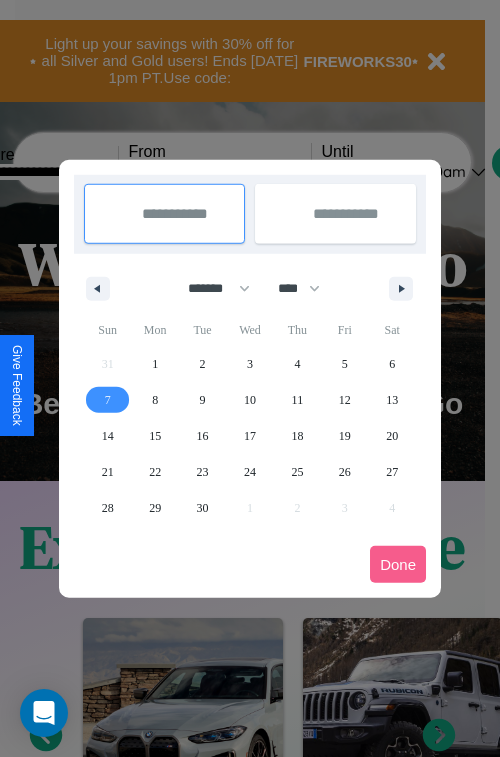 click on "7" at bounding box center (108, 400) 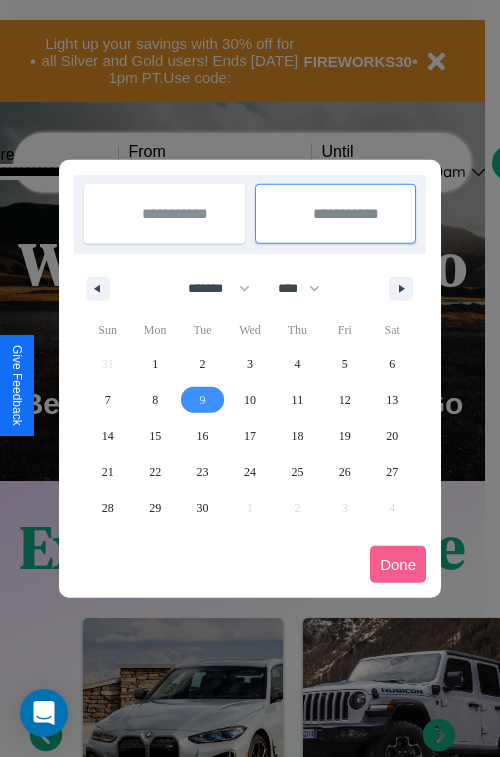 click on "9" at bounding box center (203, 400) 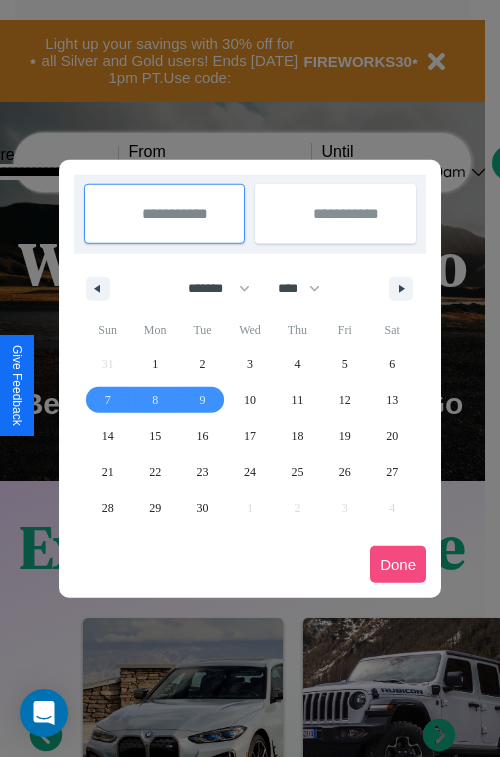 click on "Done" at bounding box center (398, 564) 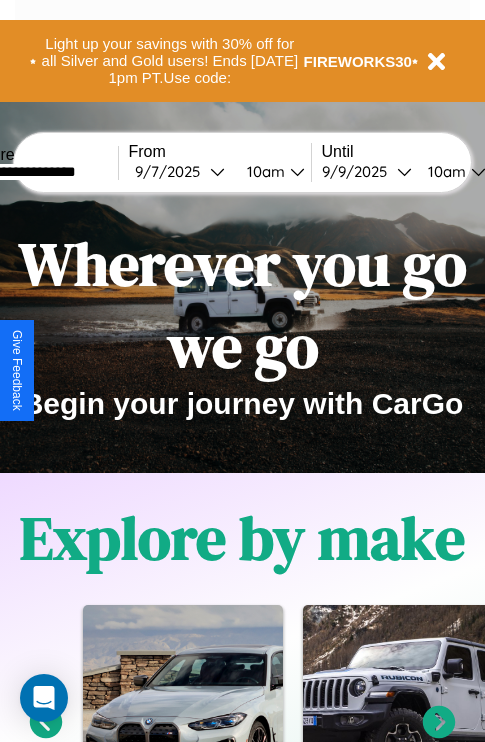 scroll, scrollTop: 0, scrollLeft: 69, axis: horizontal 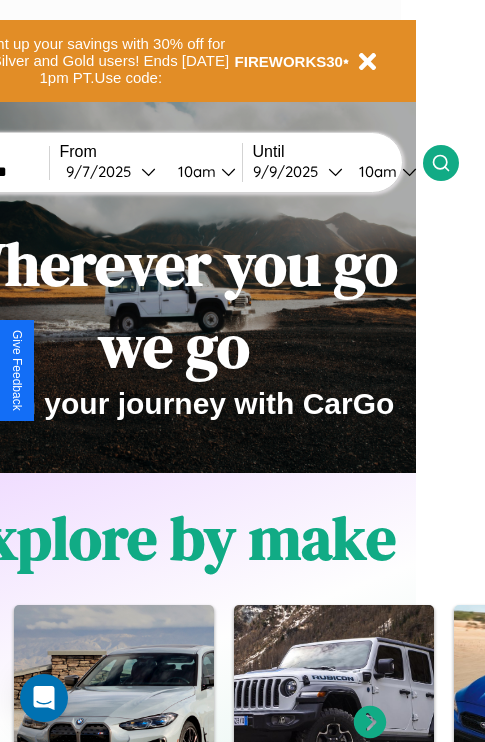 click 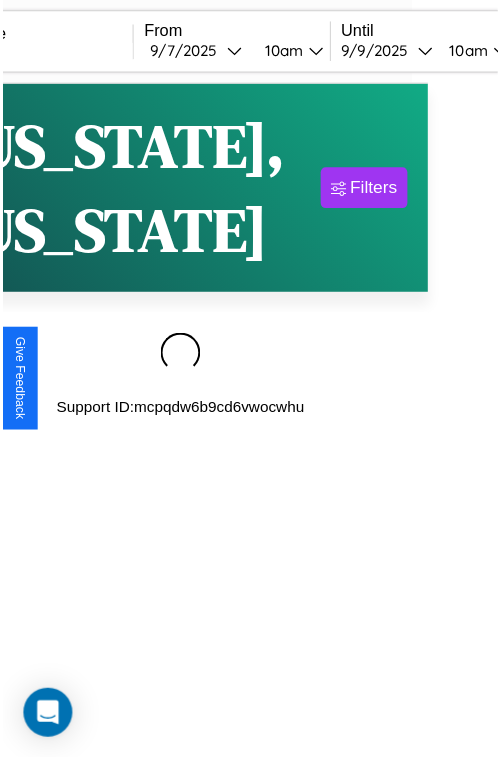 scroll, scrollTop: 0, scrollLeft: 0, axis: both 